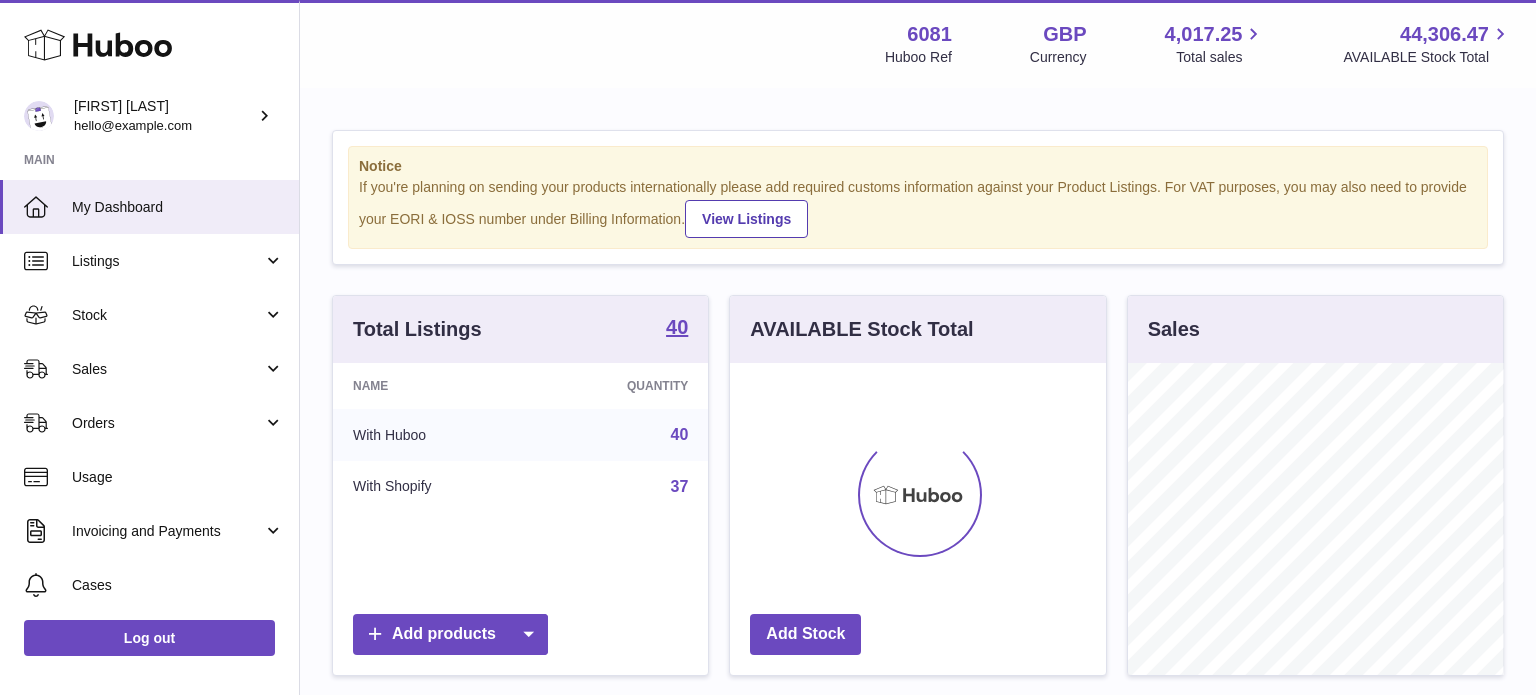 scroll, scrollTop: 0, scrollLeft: 0, axis: both 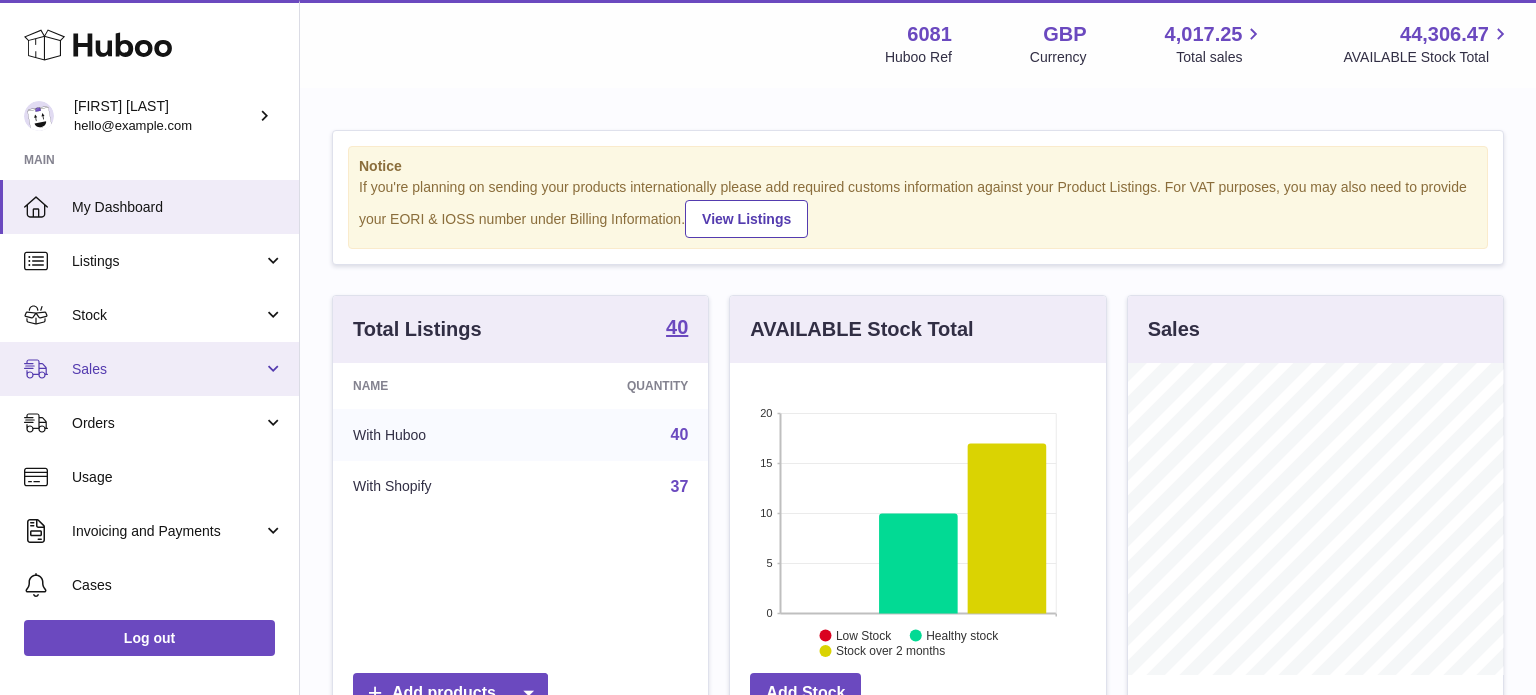 click on "Sales" at bounding box center [149, 369] 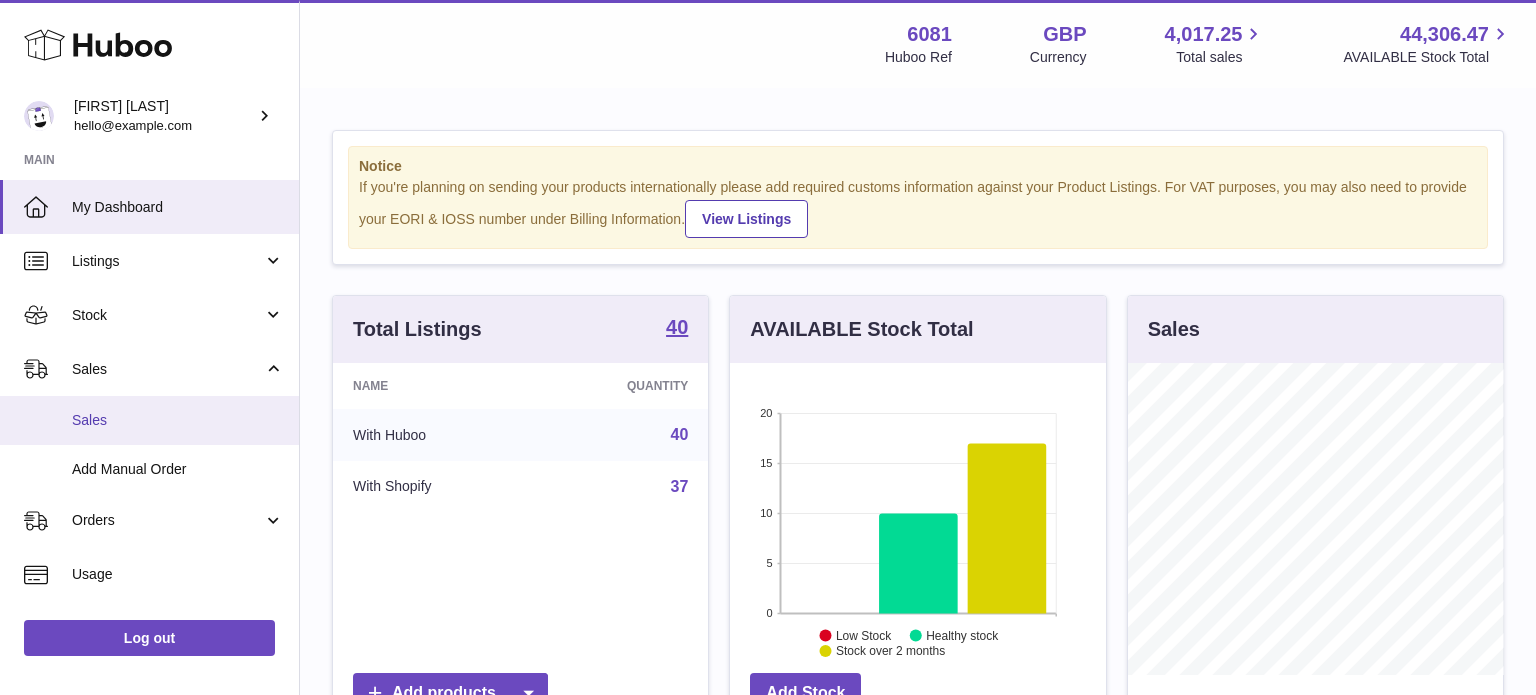 click on "Sales" at bounding box center (178, 420) 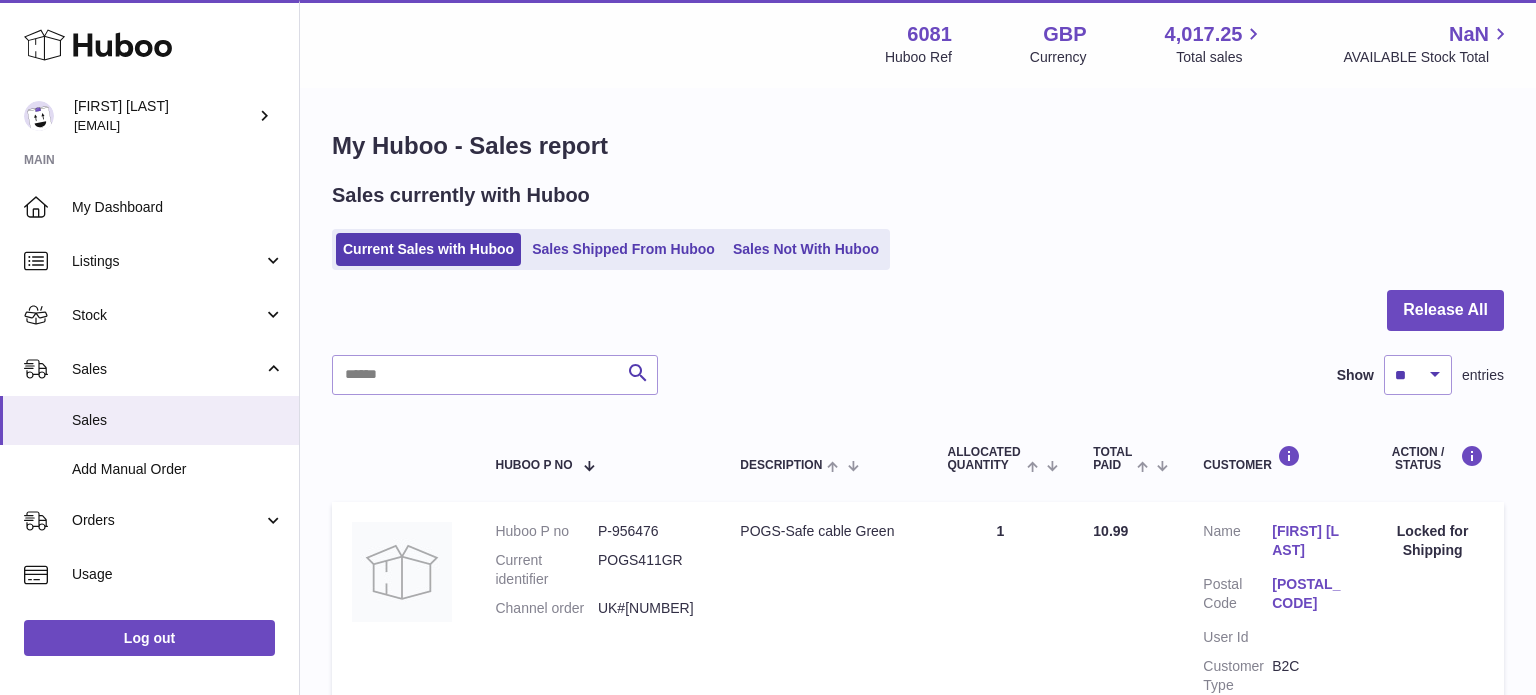 scroll, scrollTop: 0, scrollLeft: 0, axis: both 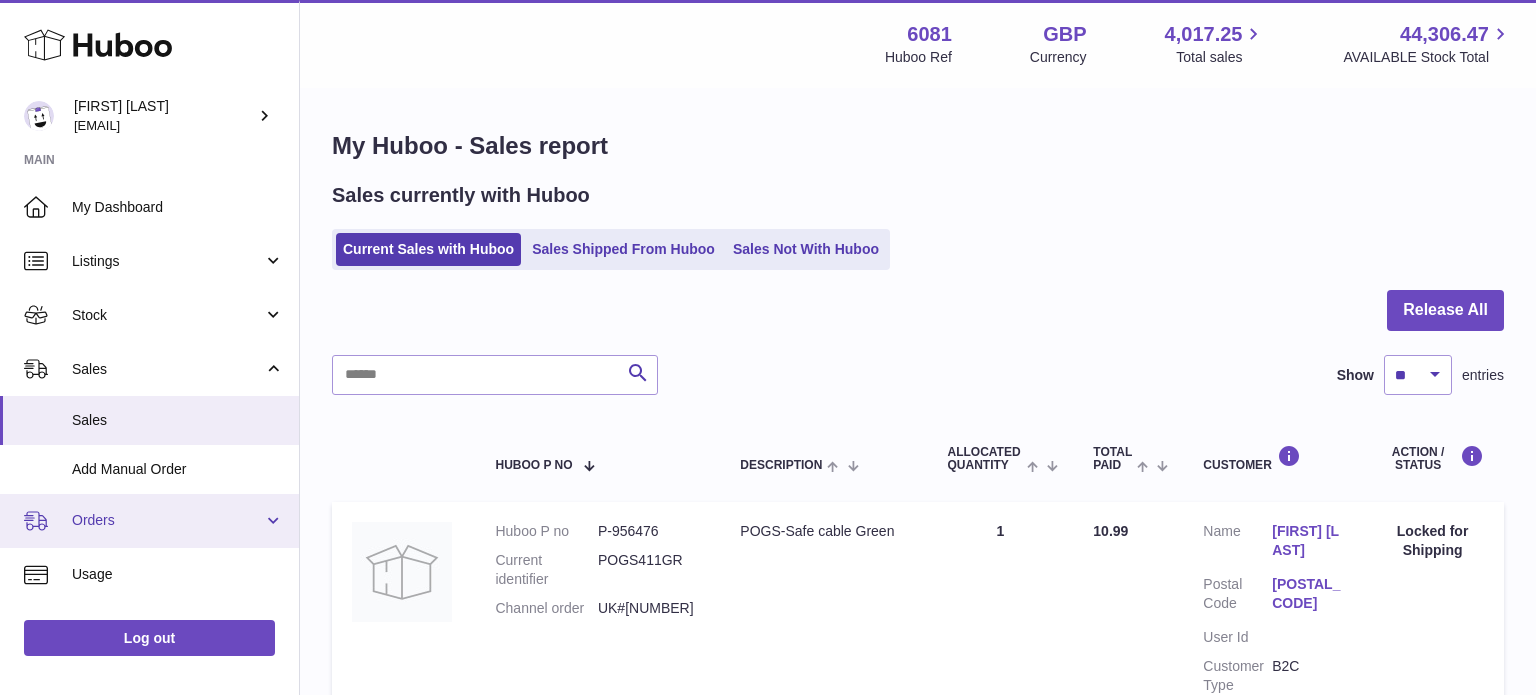 click on "Orders" at bounding box center (167, 520) 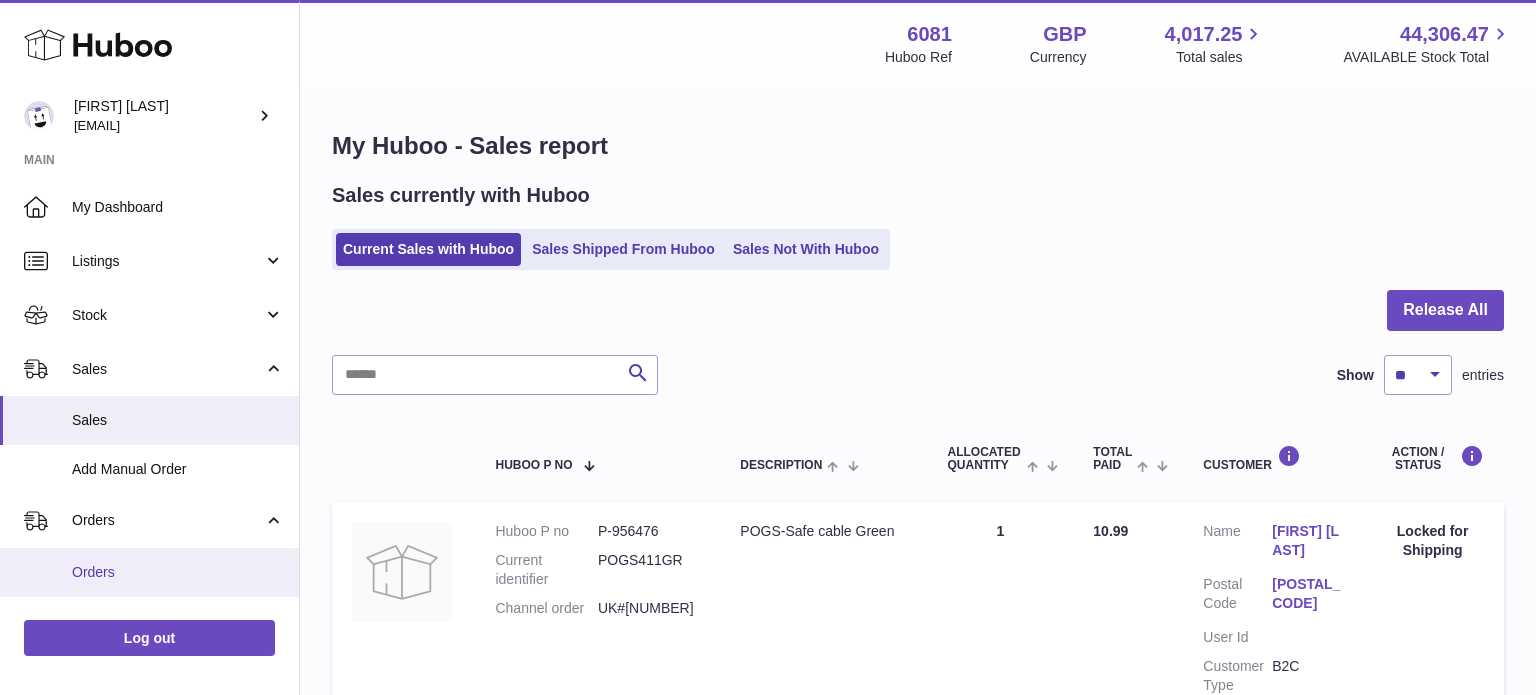 click on "Orders" at bounding box center (178, 572) 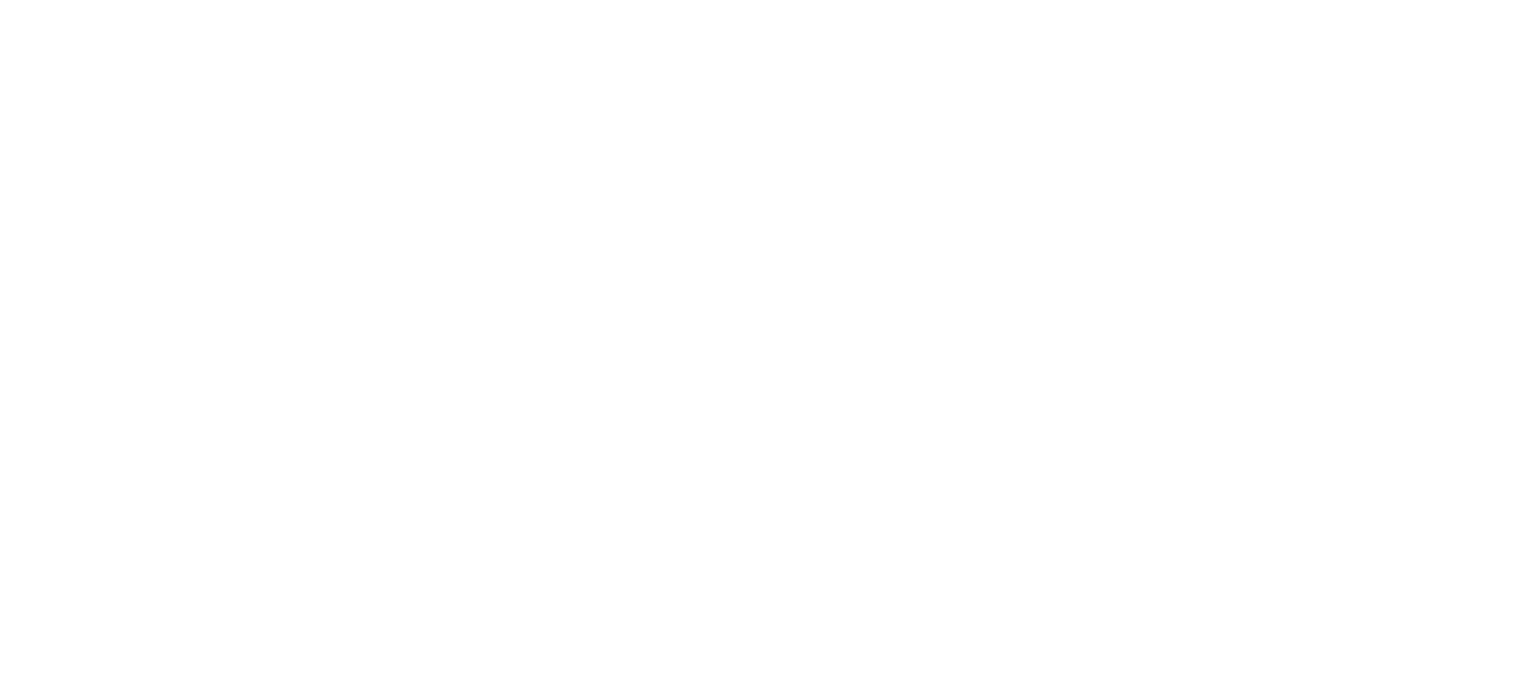 scroll, scrollTop: 0, scrollLeft: 0, axis: both 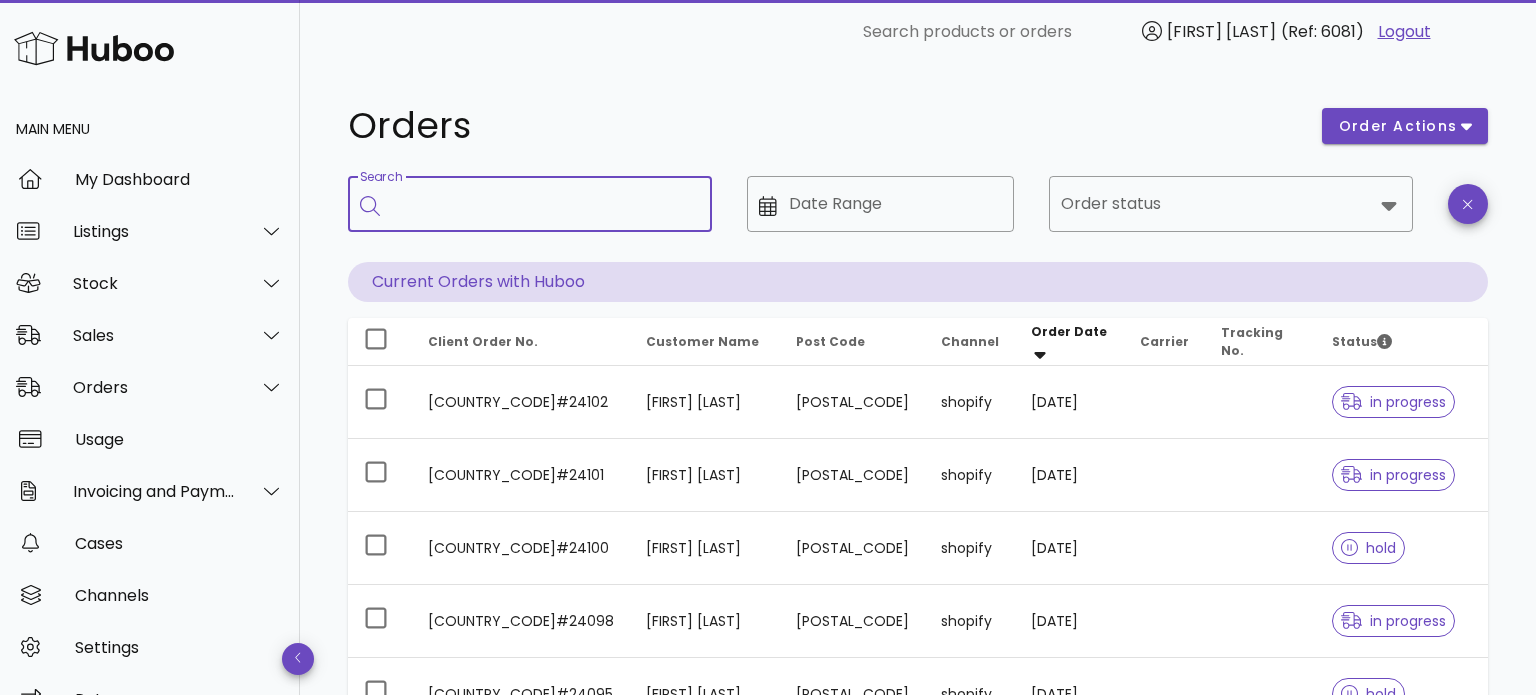 click on "Search" at bounding box center [544, 204] 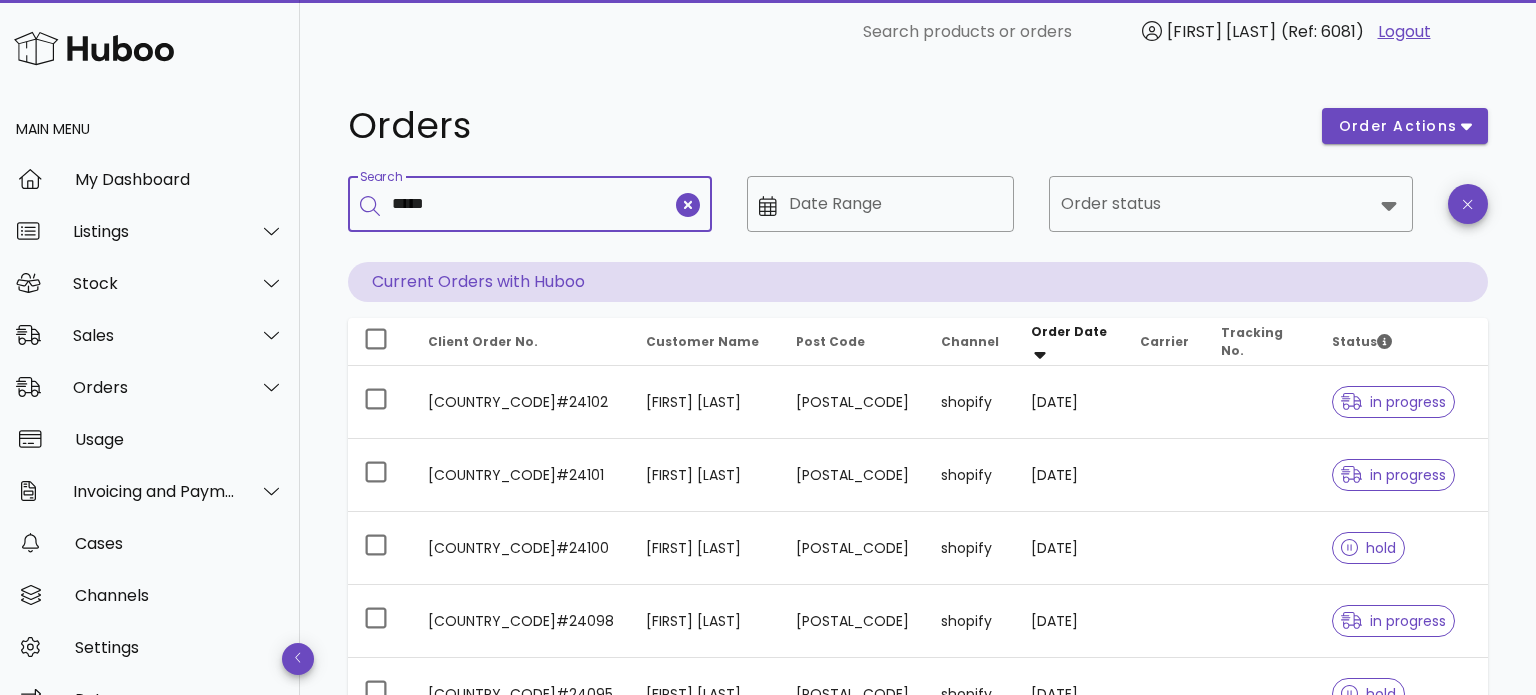 type on "*****" 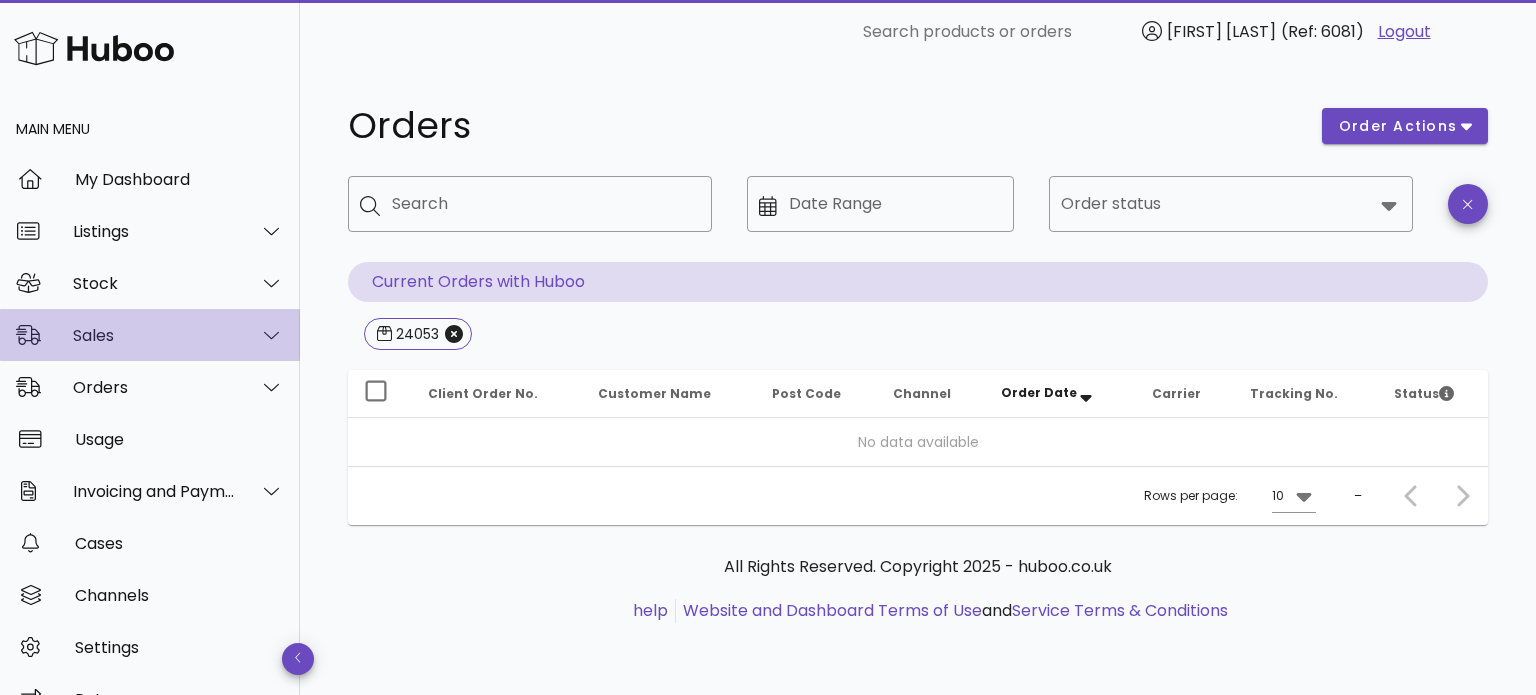 click on "Sales" at bounding box center (150, 335) 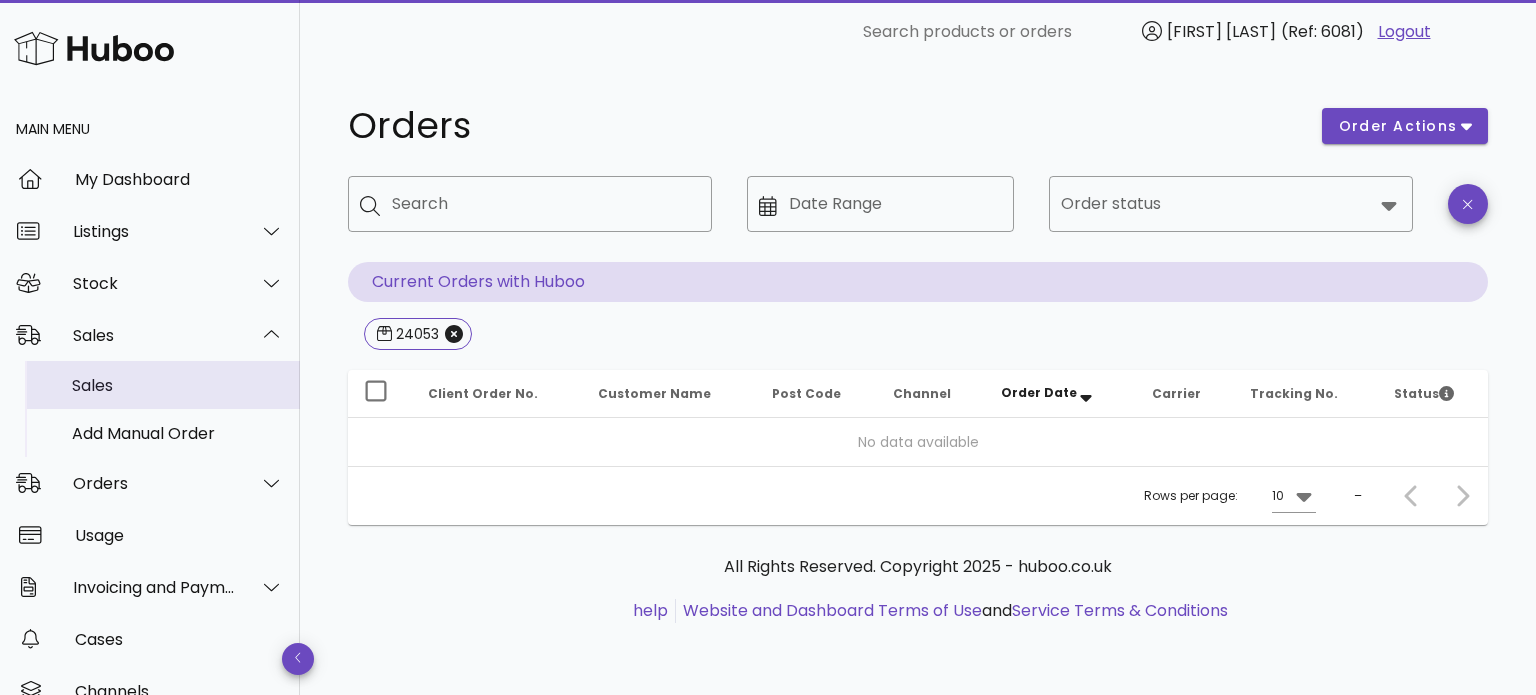 click on "Sales" at bounding box center (178, 385) 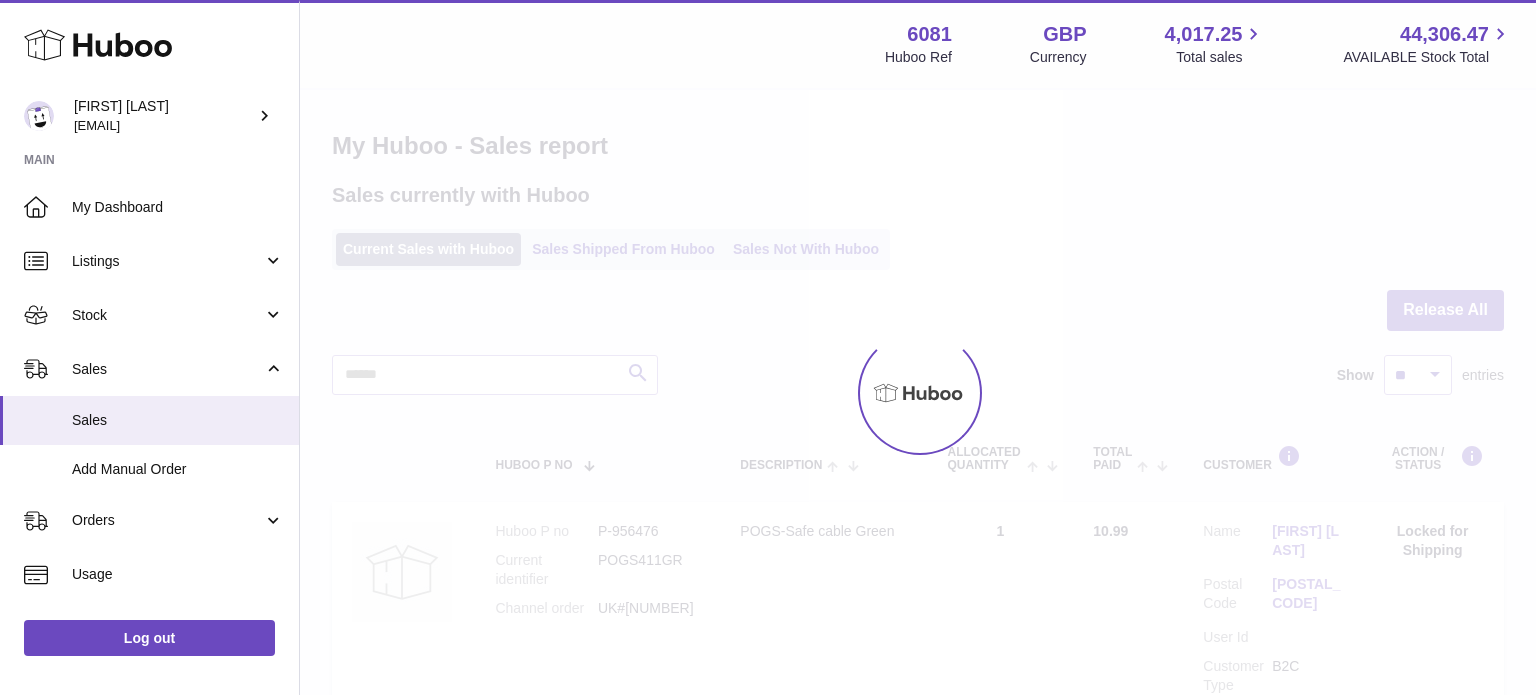 scroll, scrollTop: 0, scrollLeft: 0, axis: both 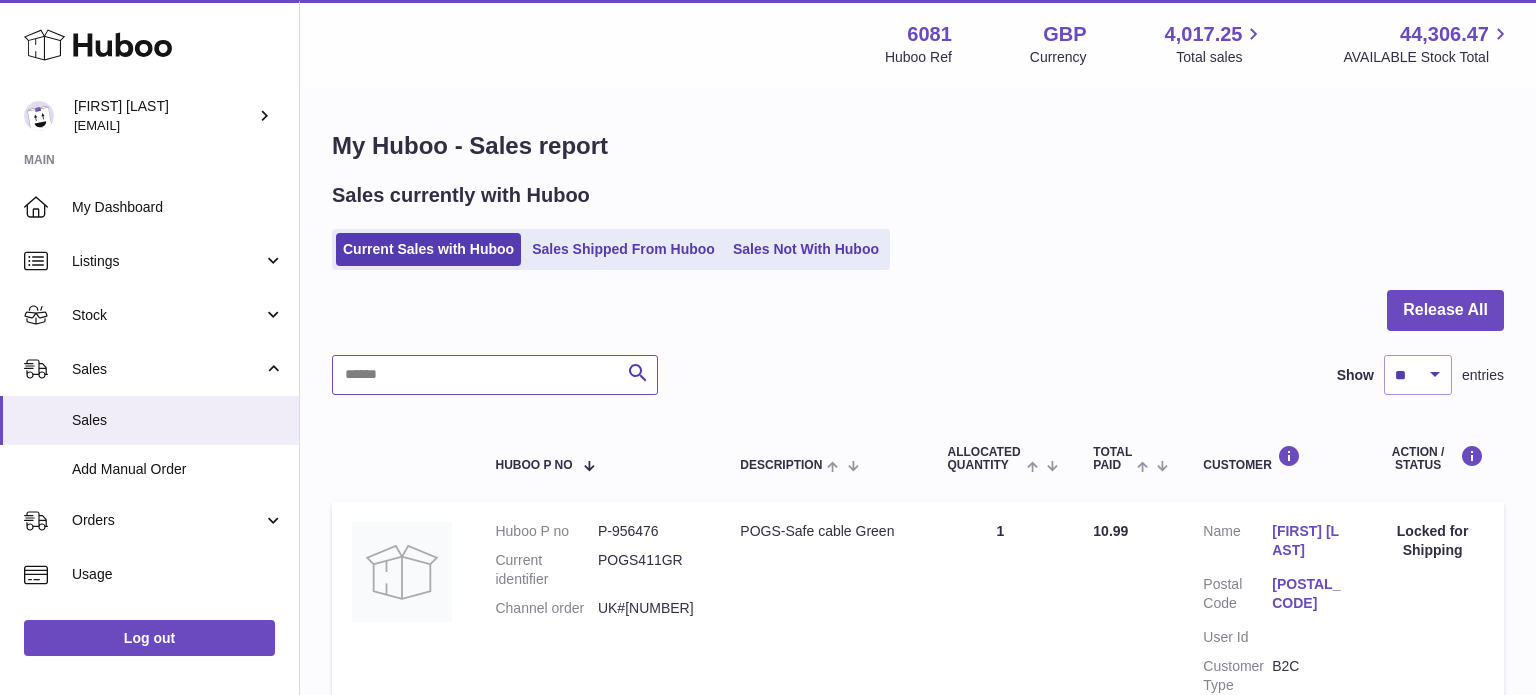 click at bounding box center (495, 375) 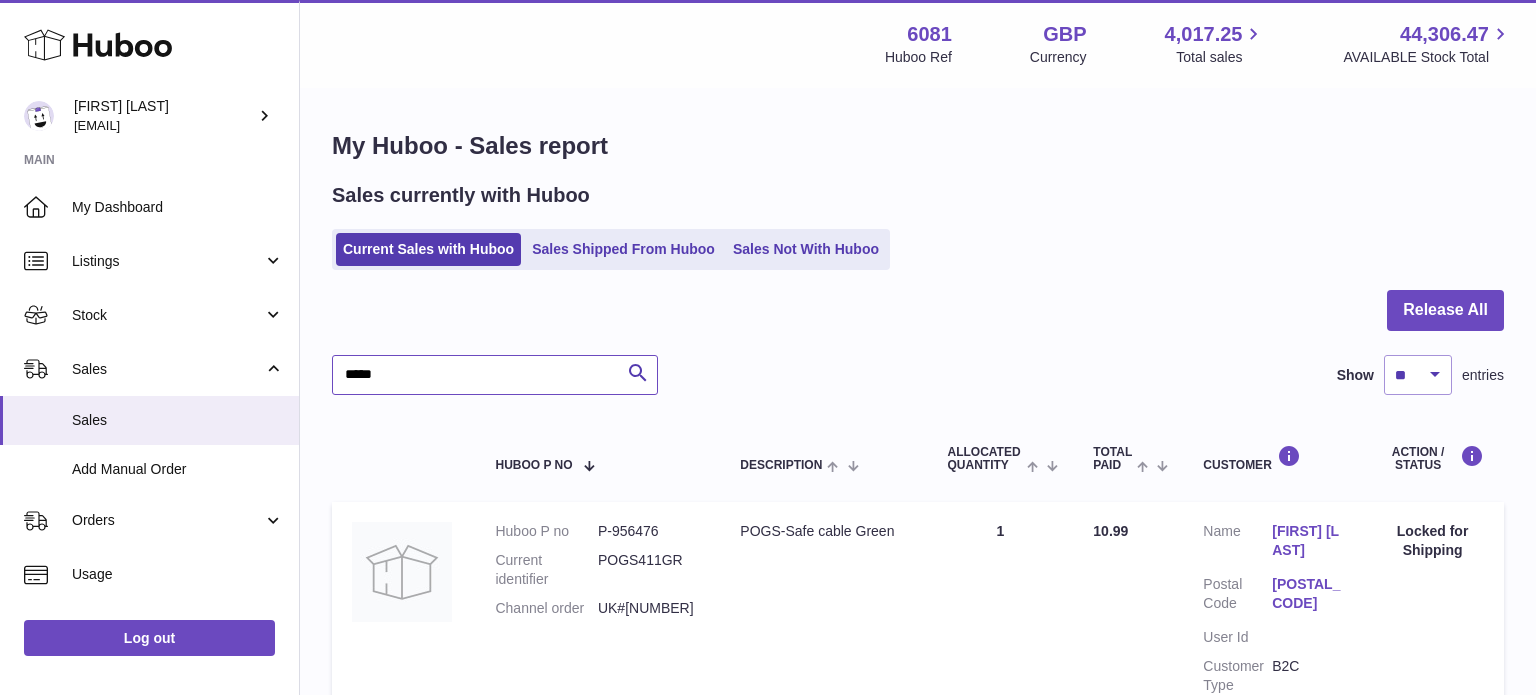 type on "*****" 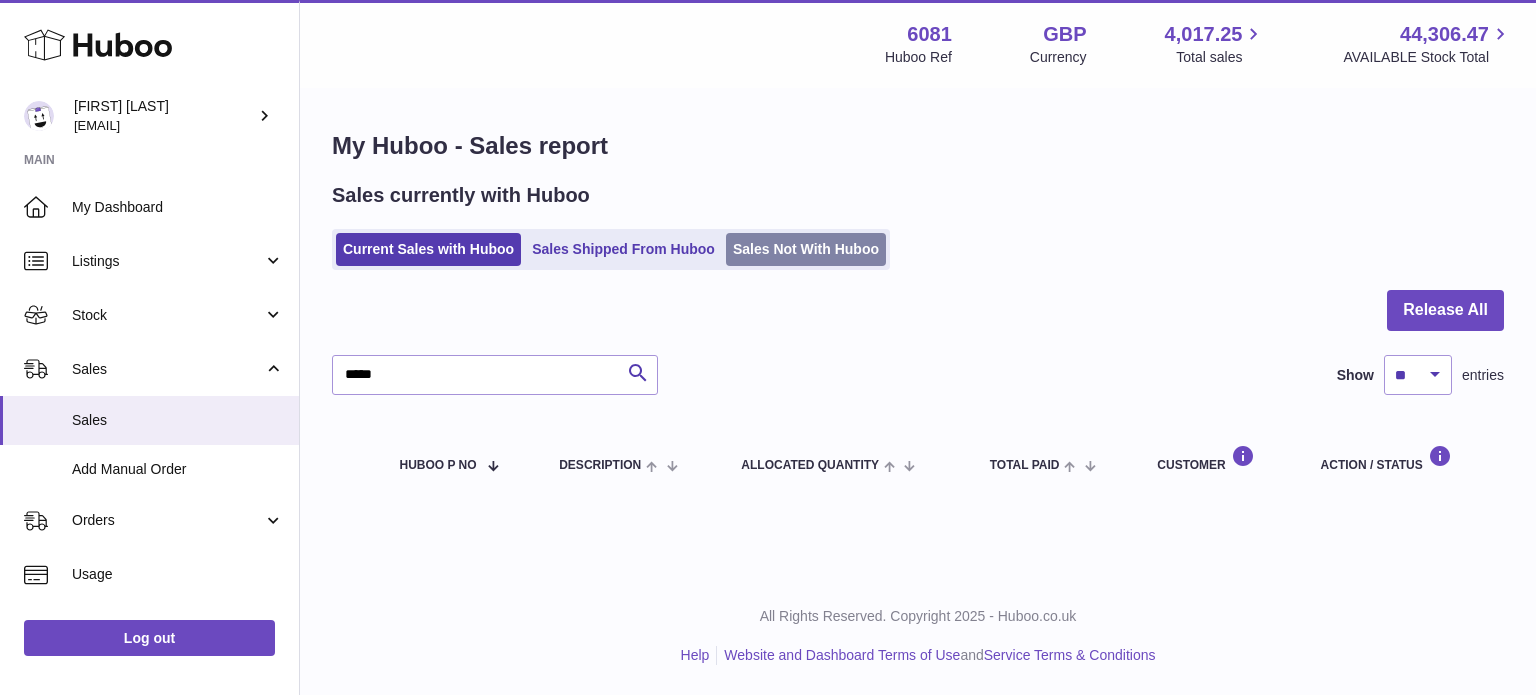 click on "Sales Not With Huboo" at bounding box center [806, 249] 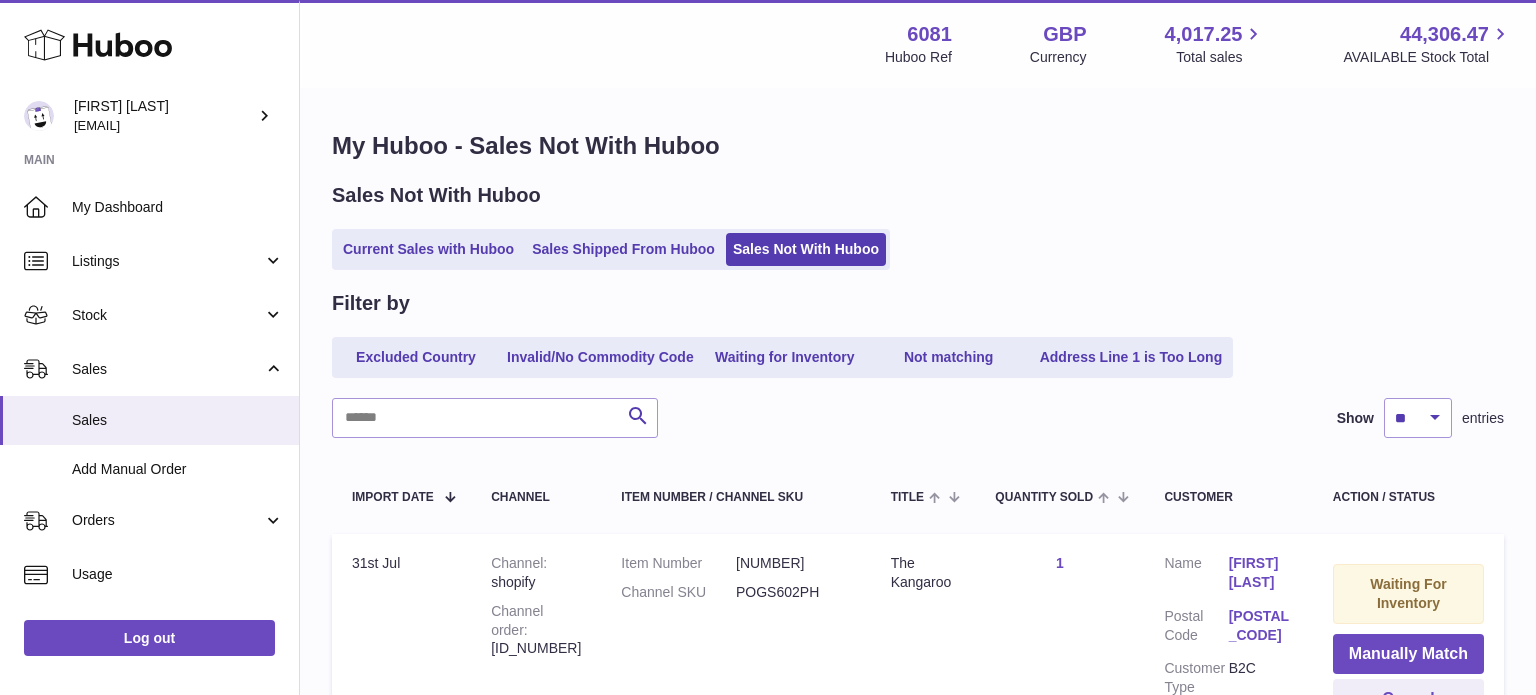 scroll, scrollTop: 0, scrollLeft: 0, axis: both 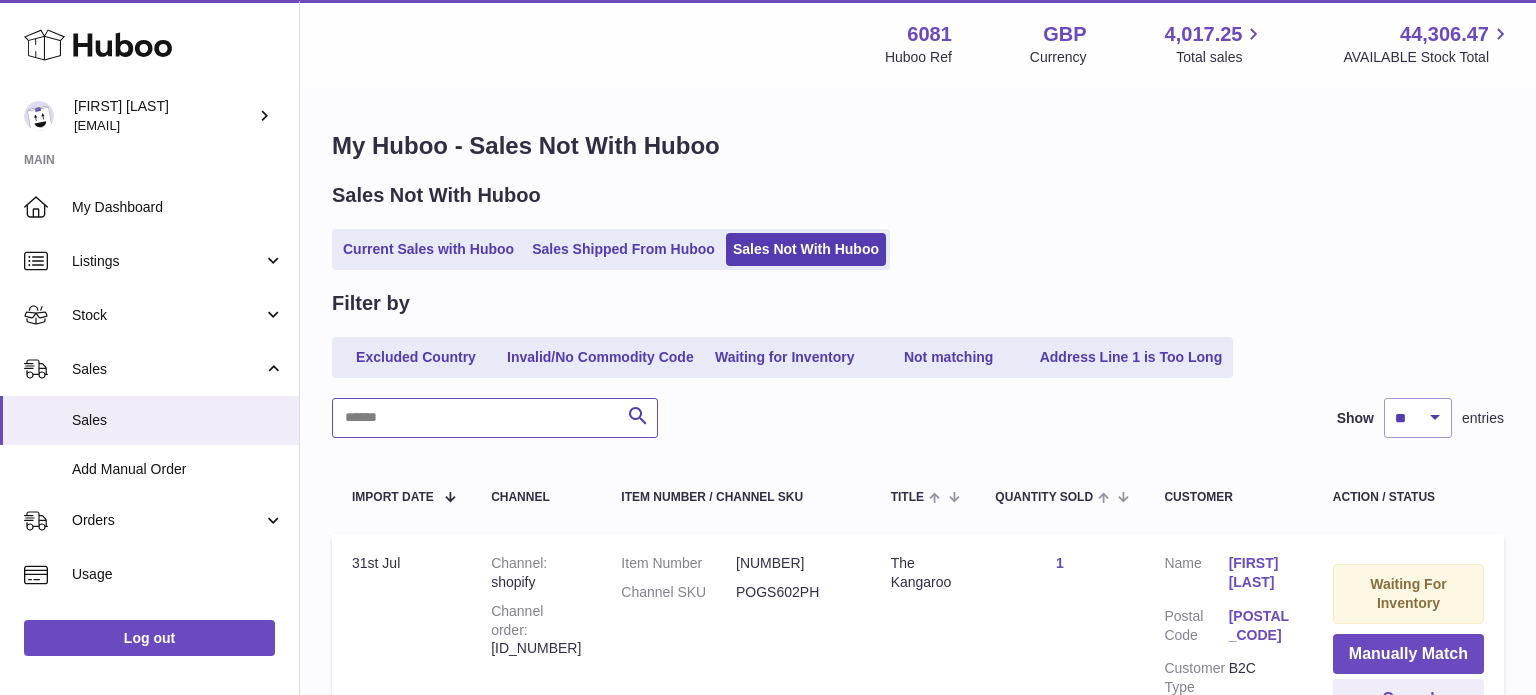click at bounding box center [495, 418] 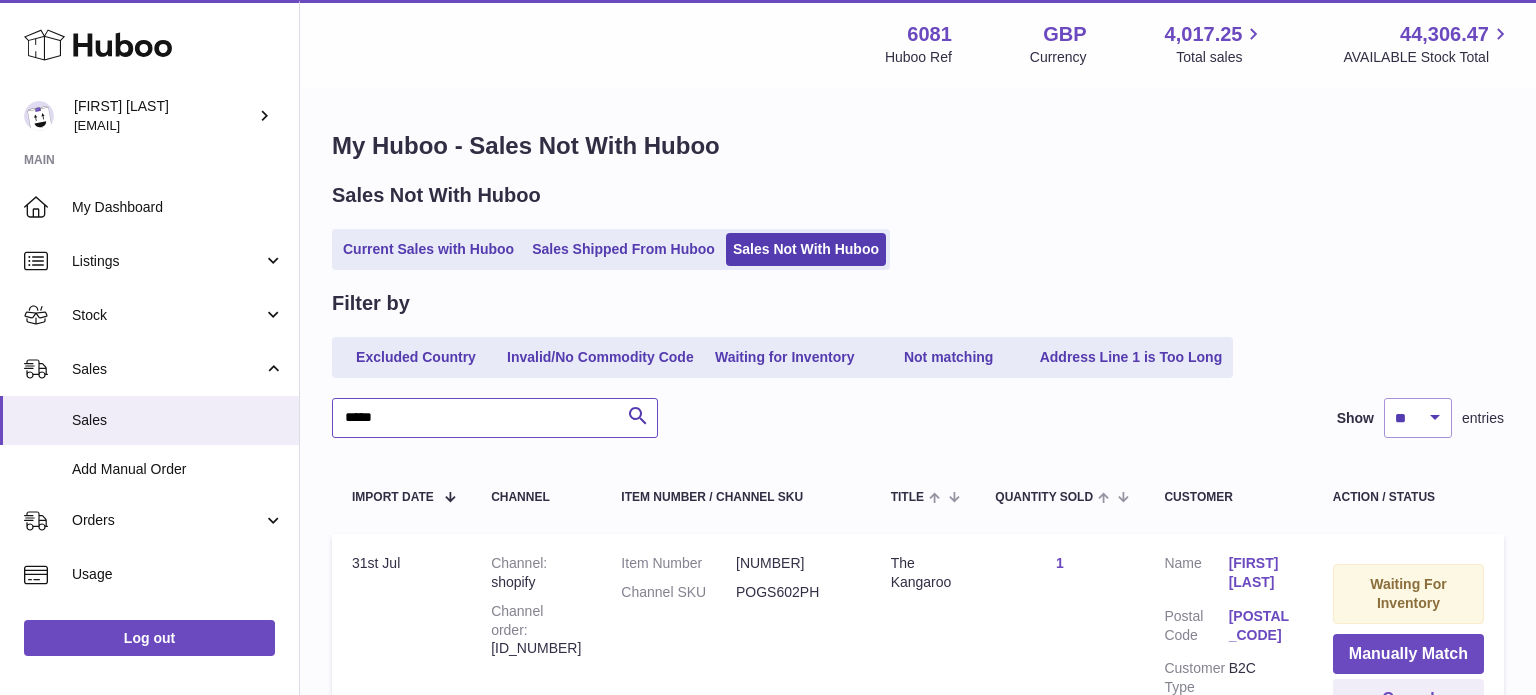 type on "*****" 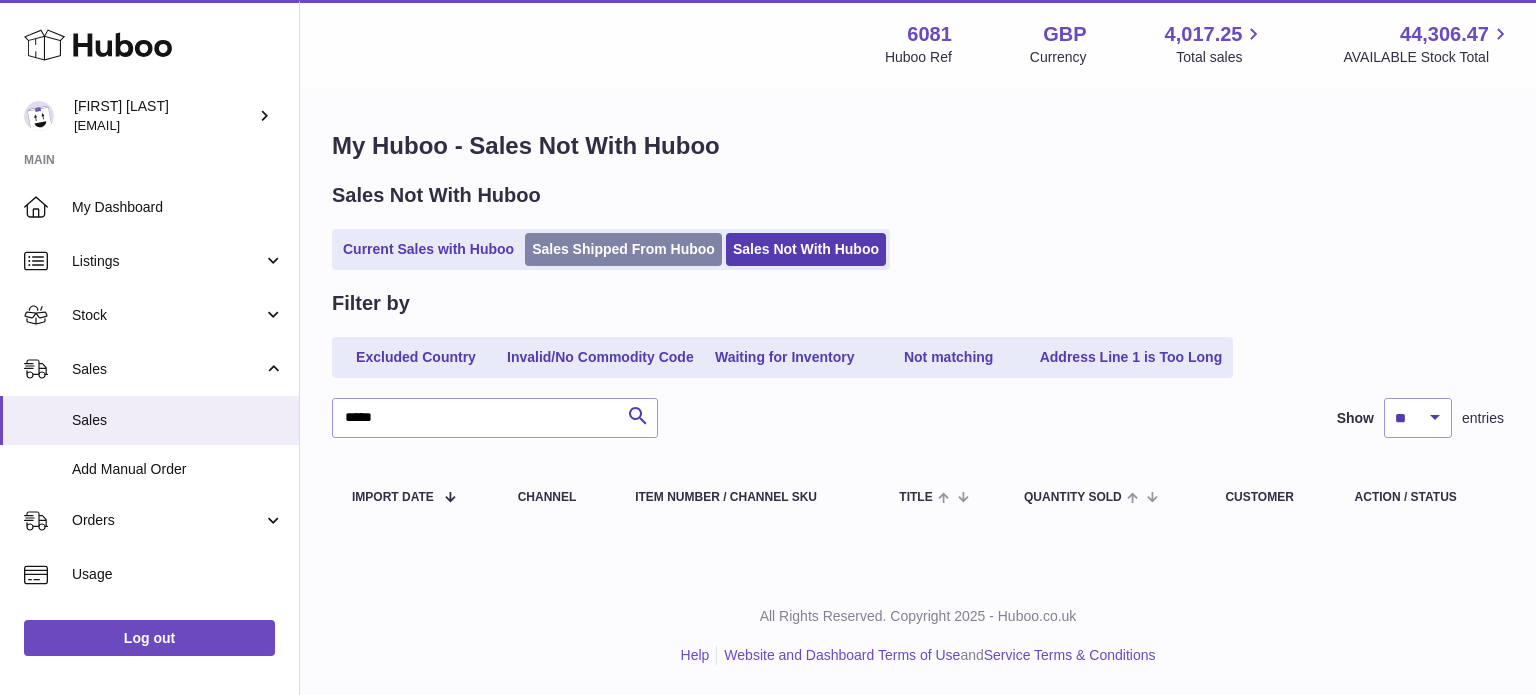 click on "Sales Shipped From Huboo" at bounding box center (623, 249) 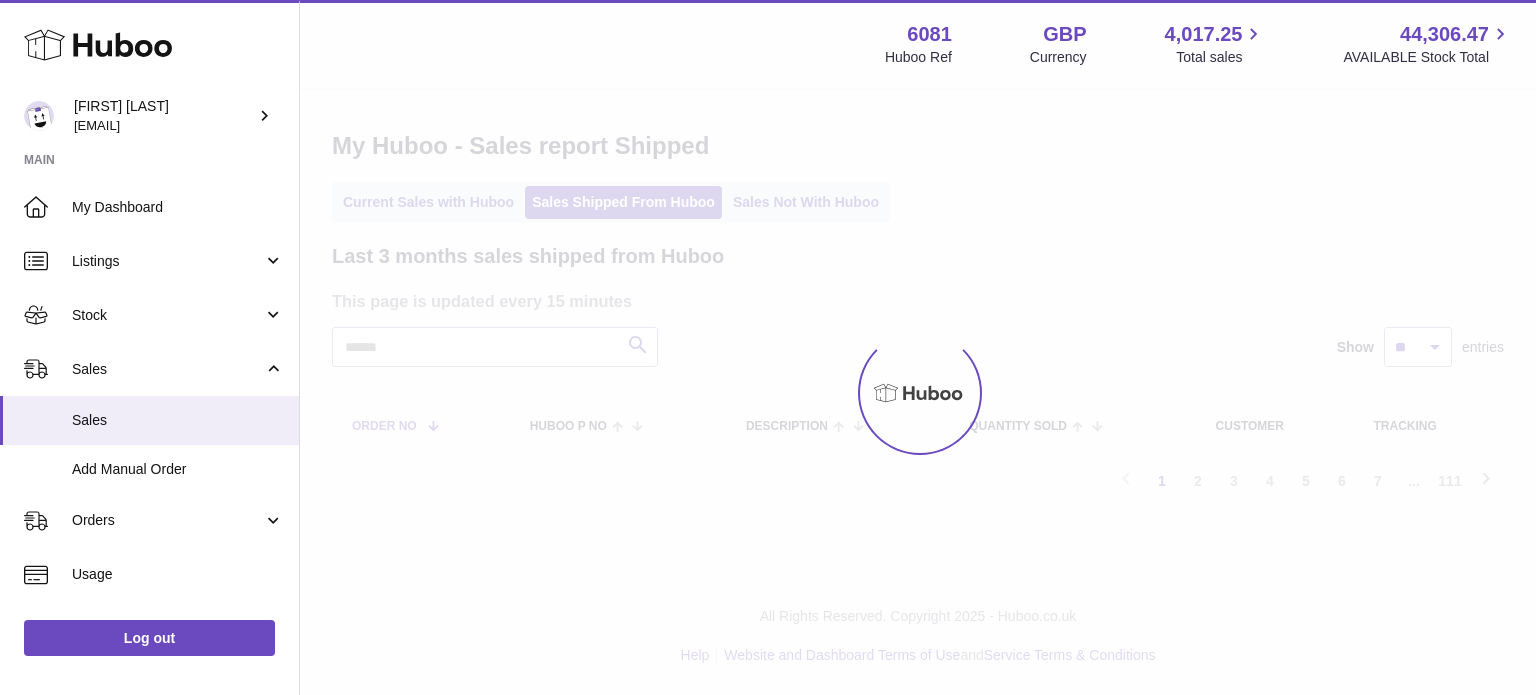 scroll, scrollTop: 0, scrollLeft: 0, axis: both 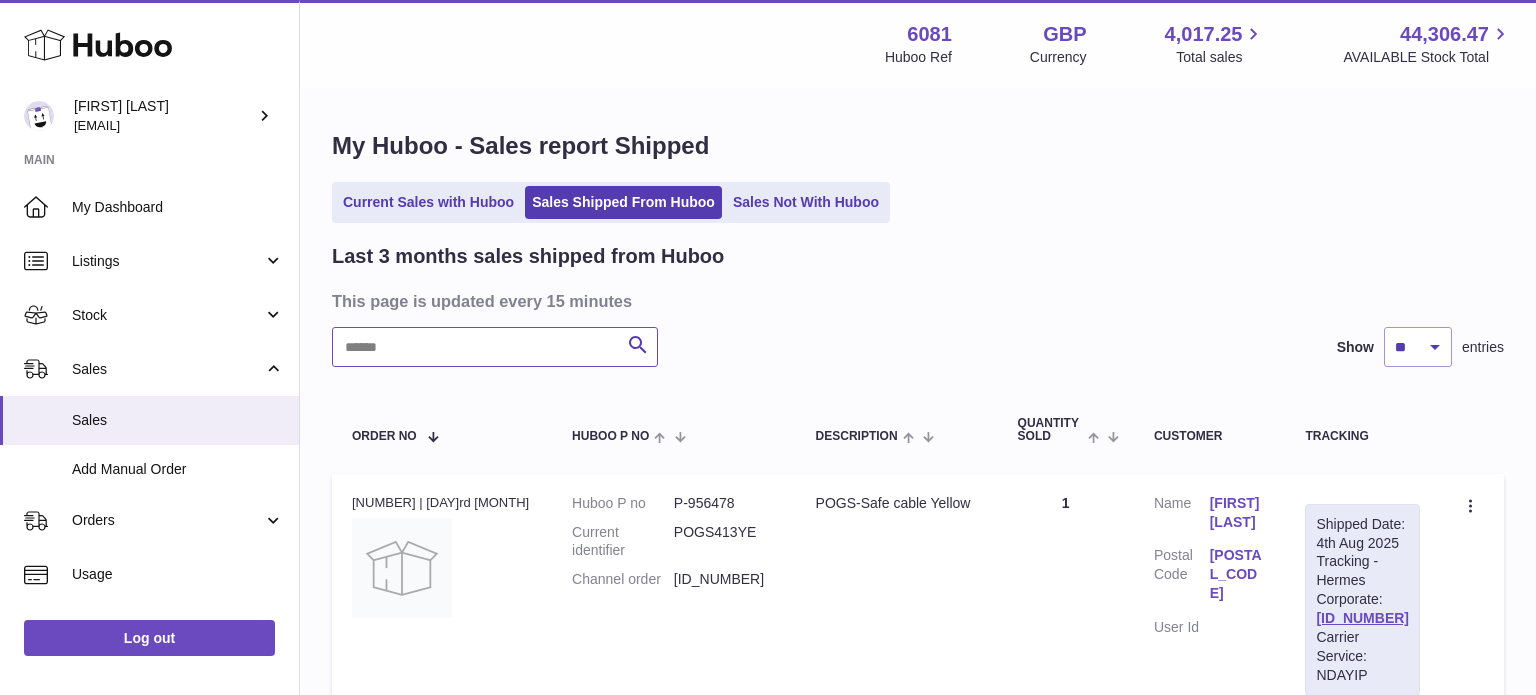 click at bounding box center [495, 347] 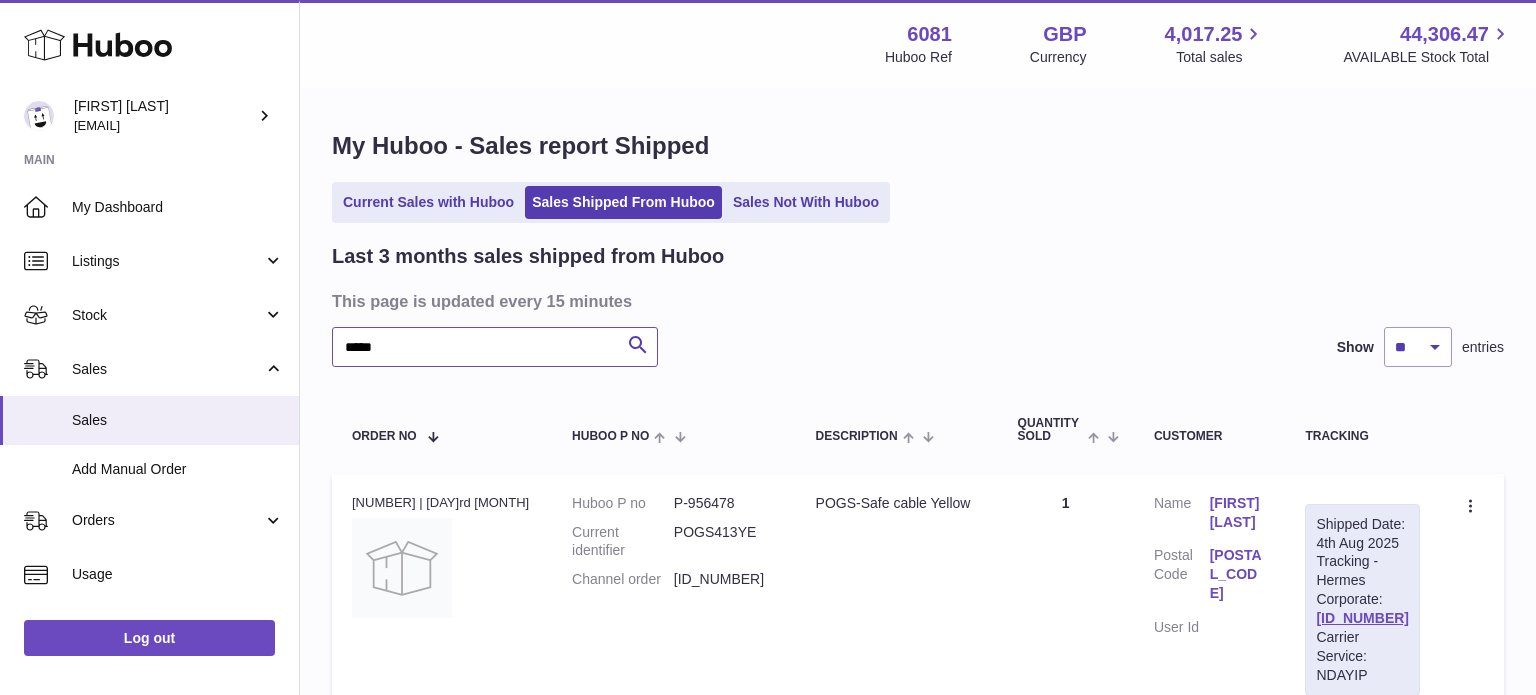 type on "*****" 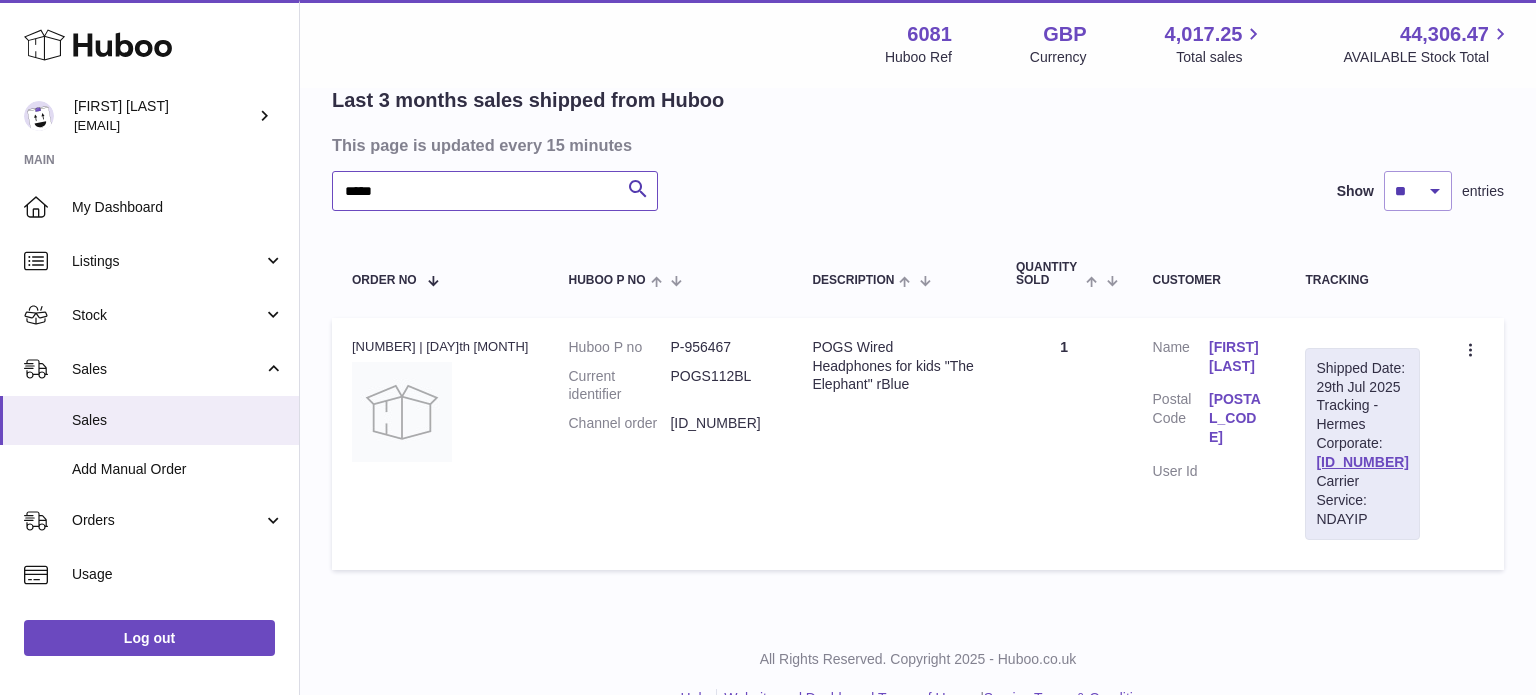 scroll, scrollTop: 159, scrollLeft: 0, axis: vertical 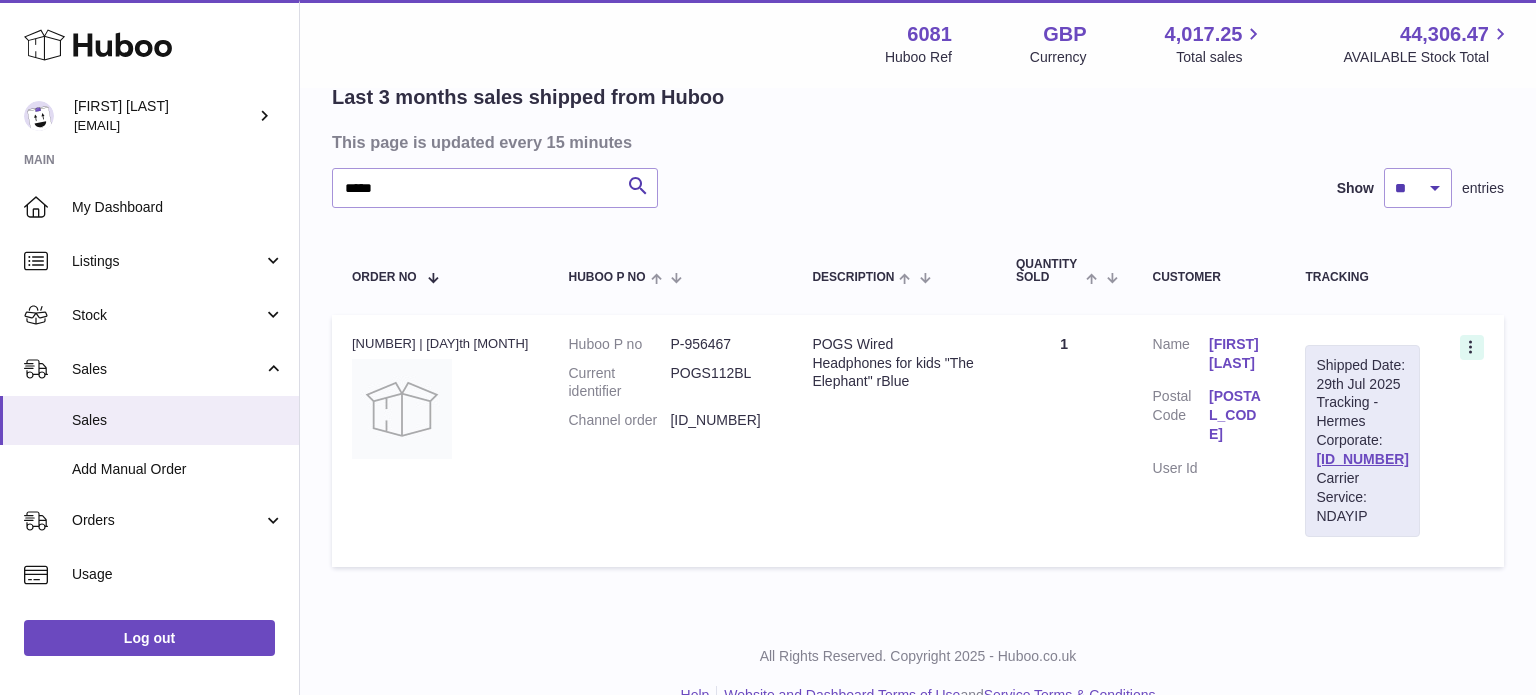 click 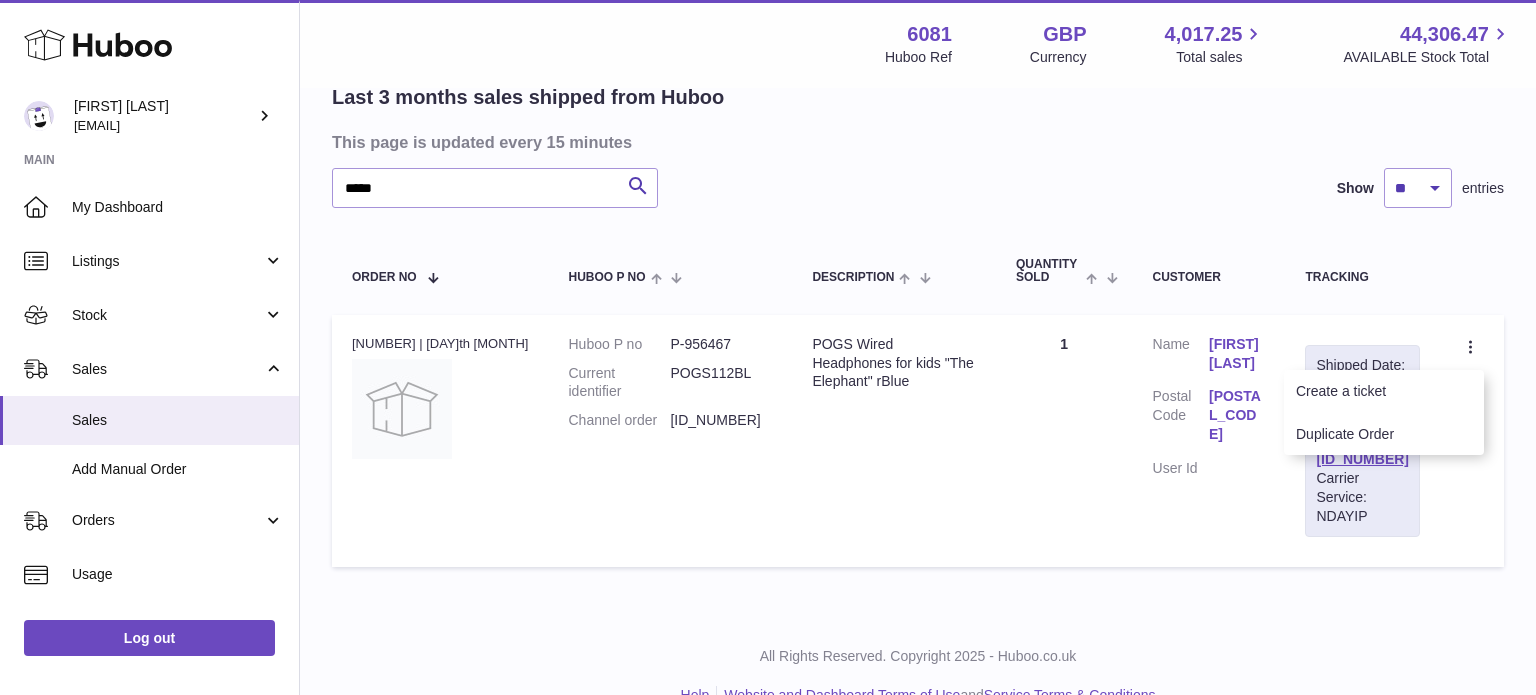 click on "Tracking" at bounding box center [1362, 271] 